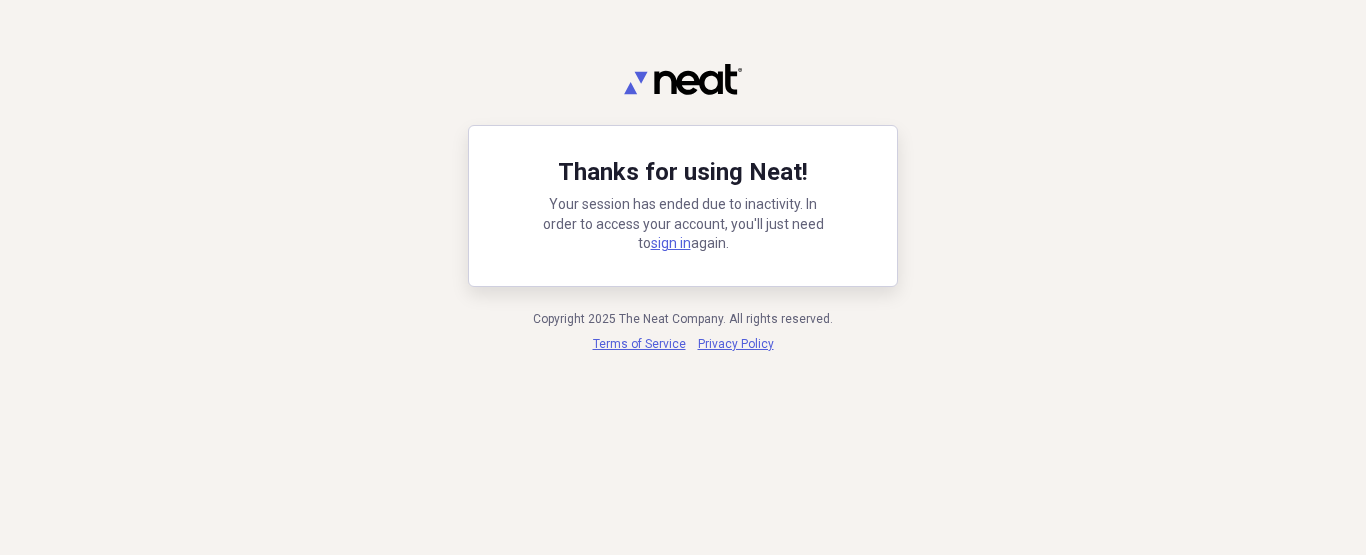 scroll, scrollTop: 0, scrollLeft: 0, axis: both 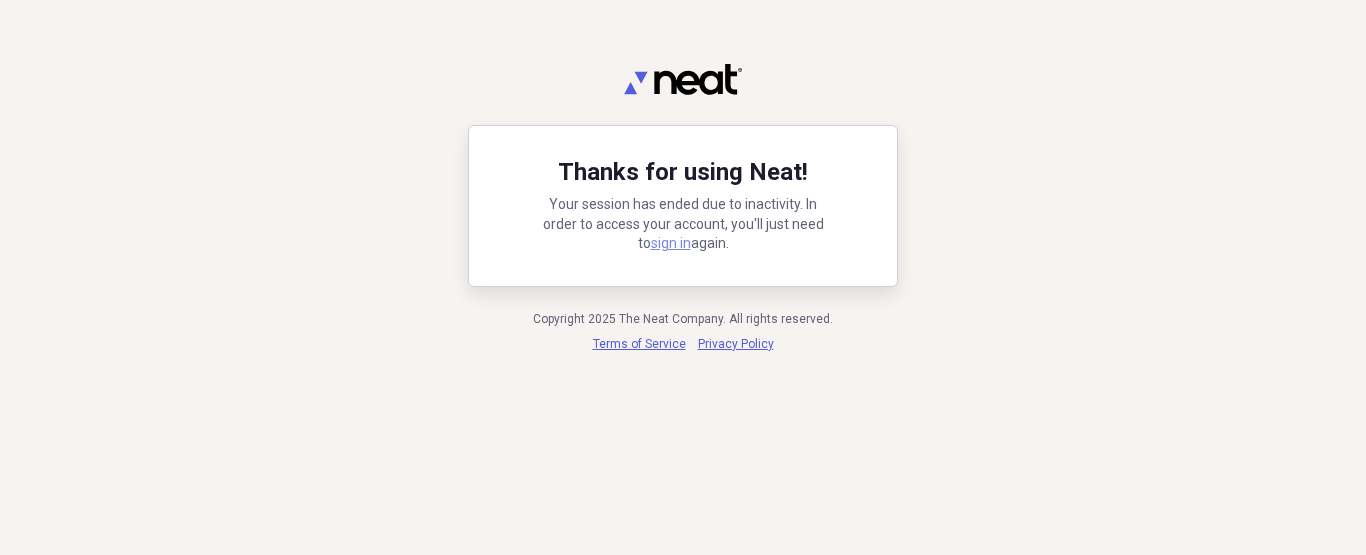 click on "sign in" at bounding box center (671, 243) 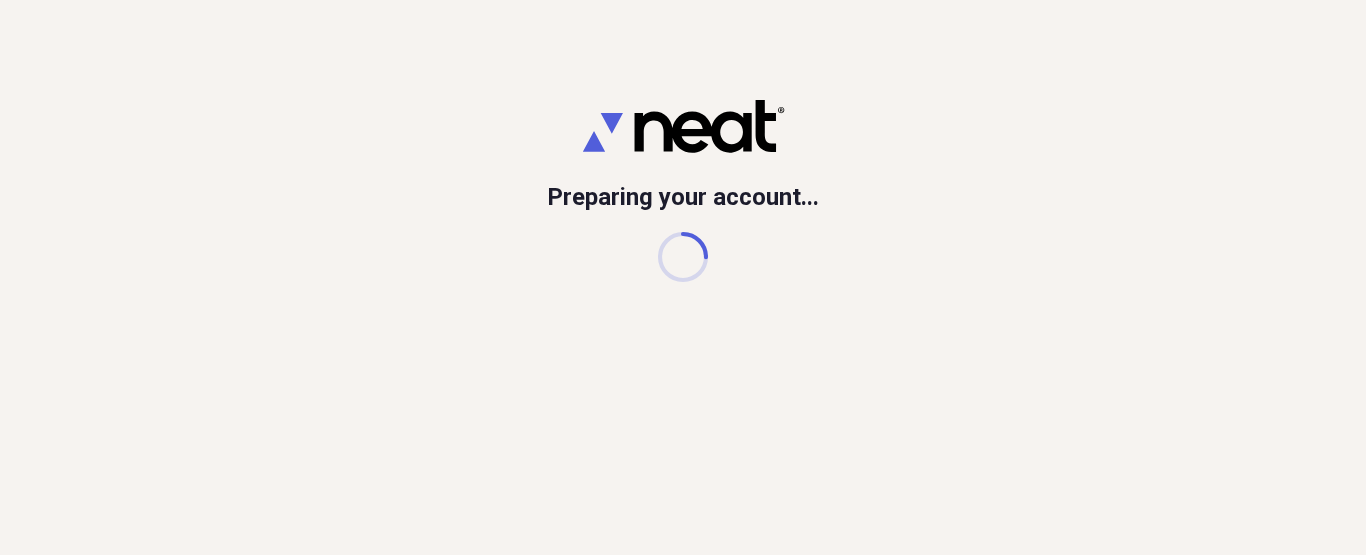 scroll, scrollTop: 0, scrollLeft: 0, axis: both 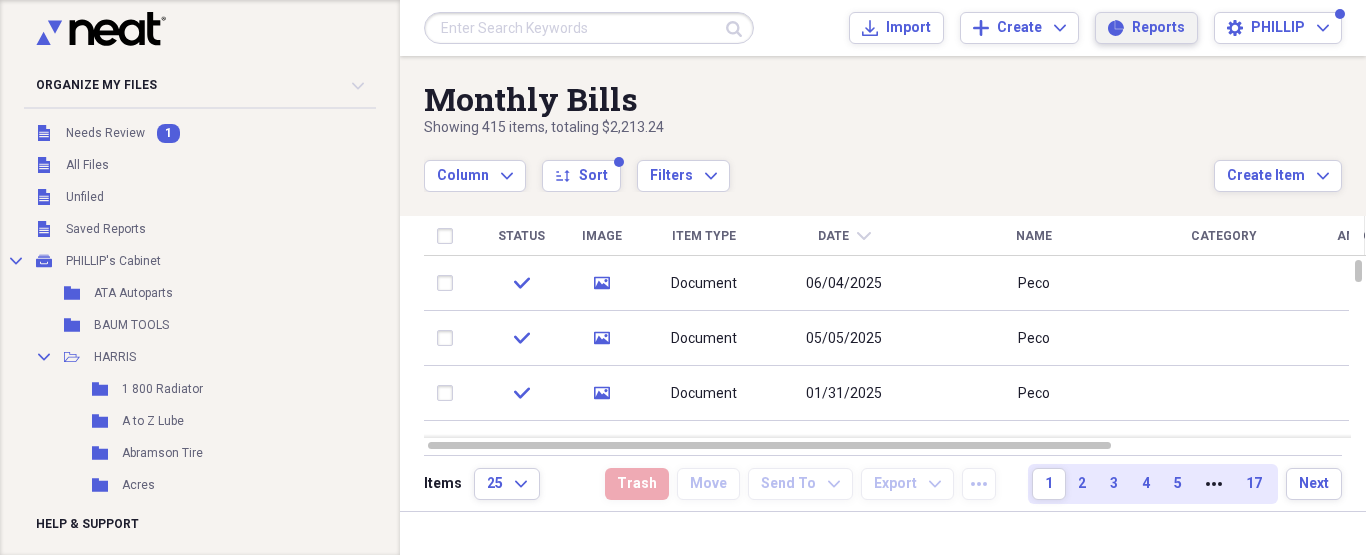 click on "Reports" at bounding box center (1158, 28) 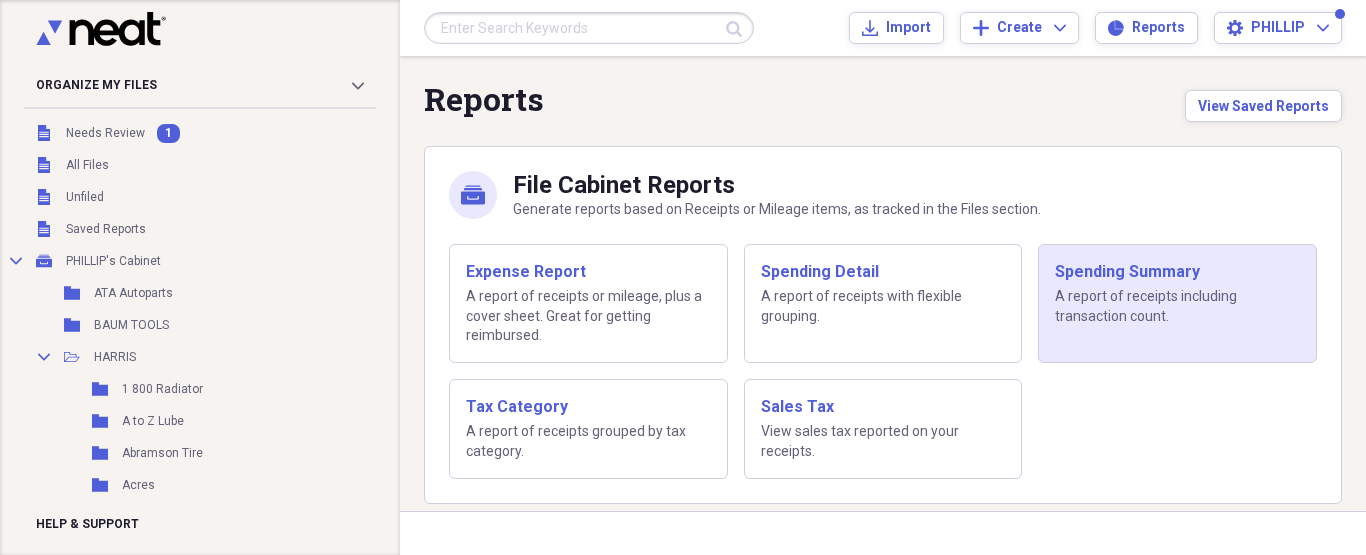 click on "A report of receipts including transaction count." at bounding box center (1177, 306) 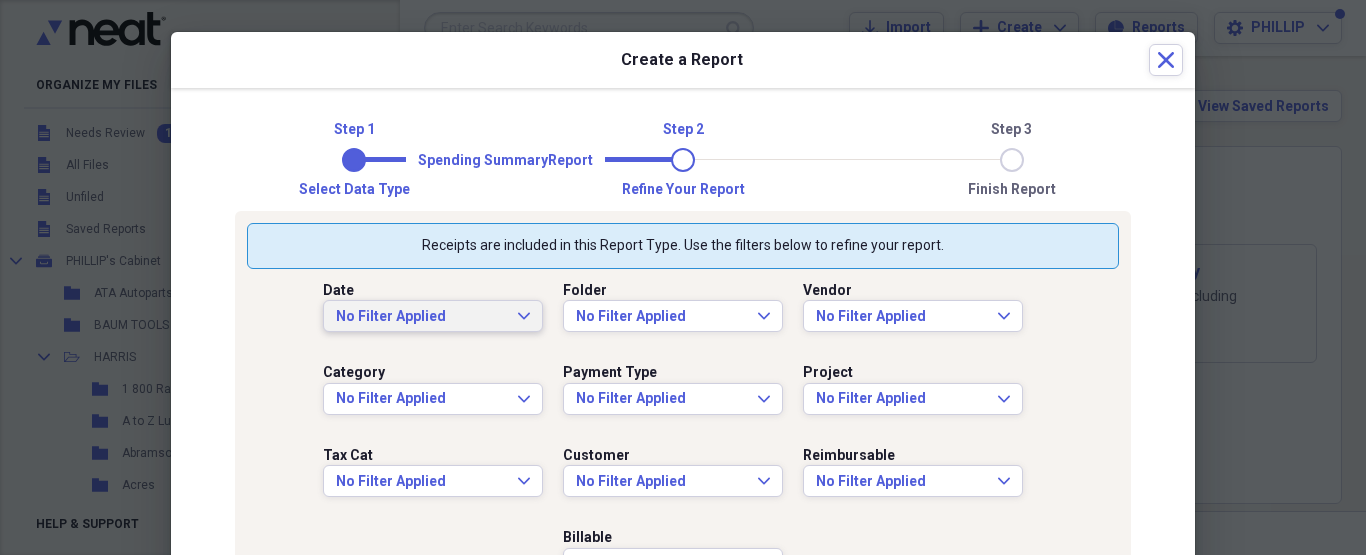 click on "No Filter Applied" at bounding box center (421, 317) 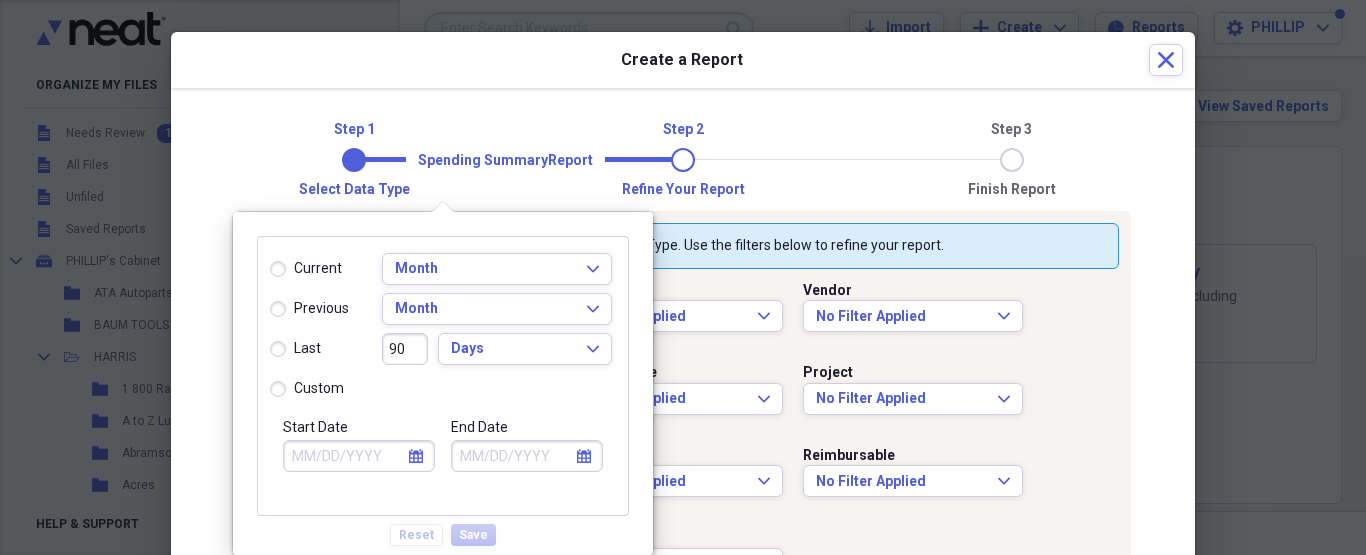 click on "custom" at bounding box center [307, 389] 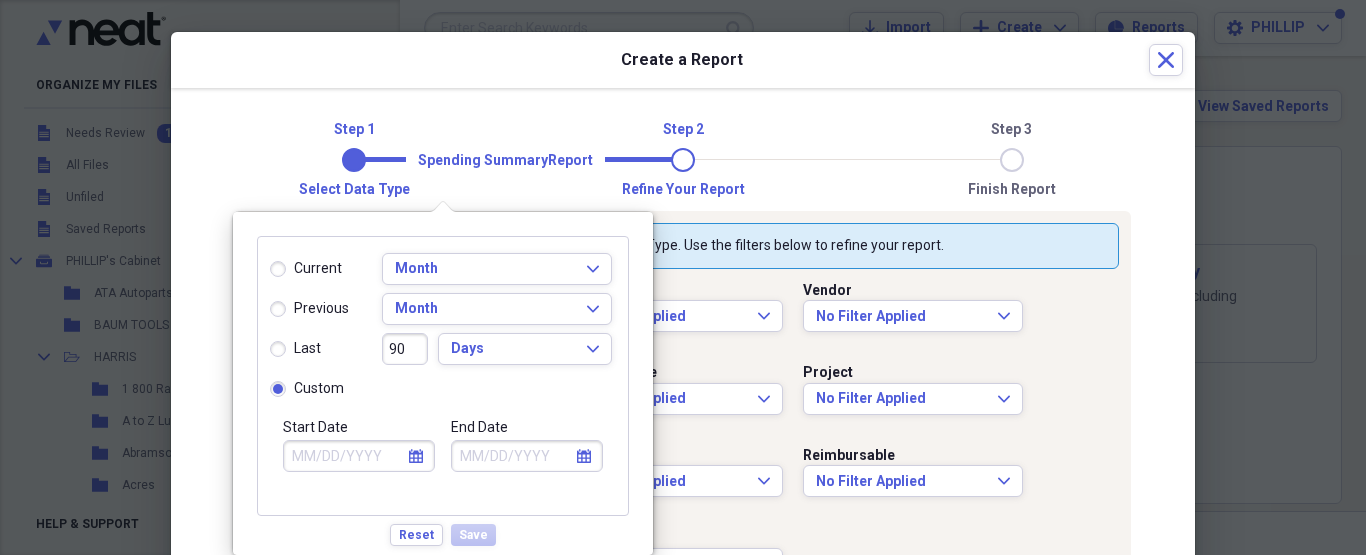 click on "calendar" 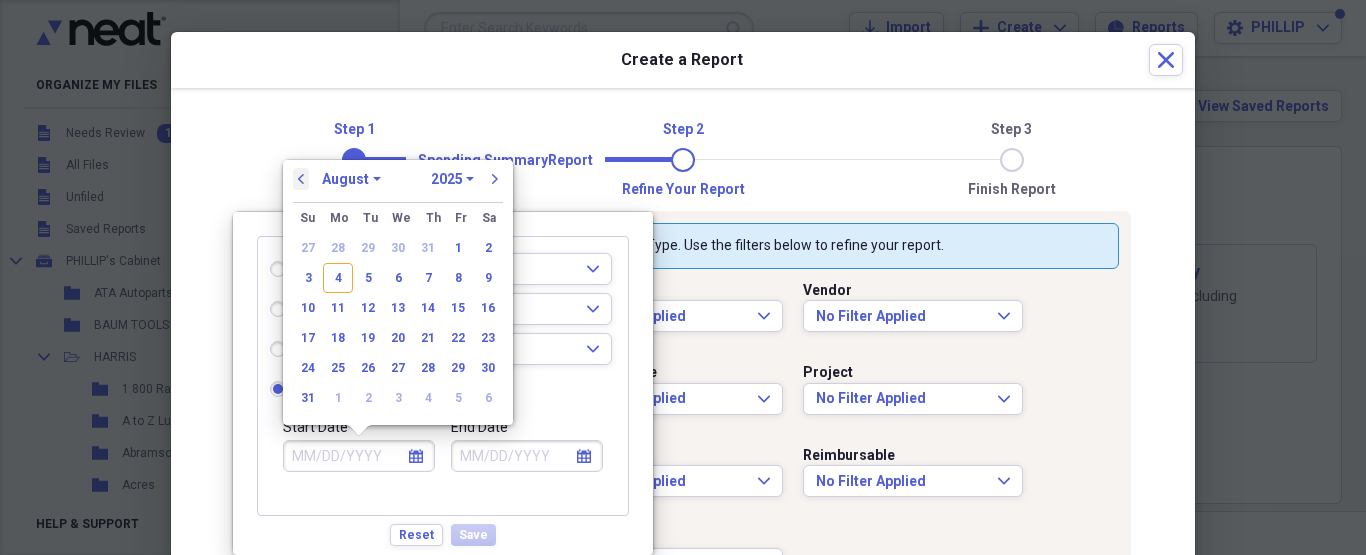 click on "previous" at bounding box center [301, 179] 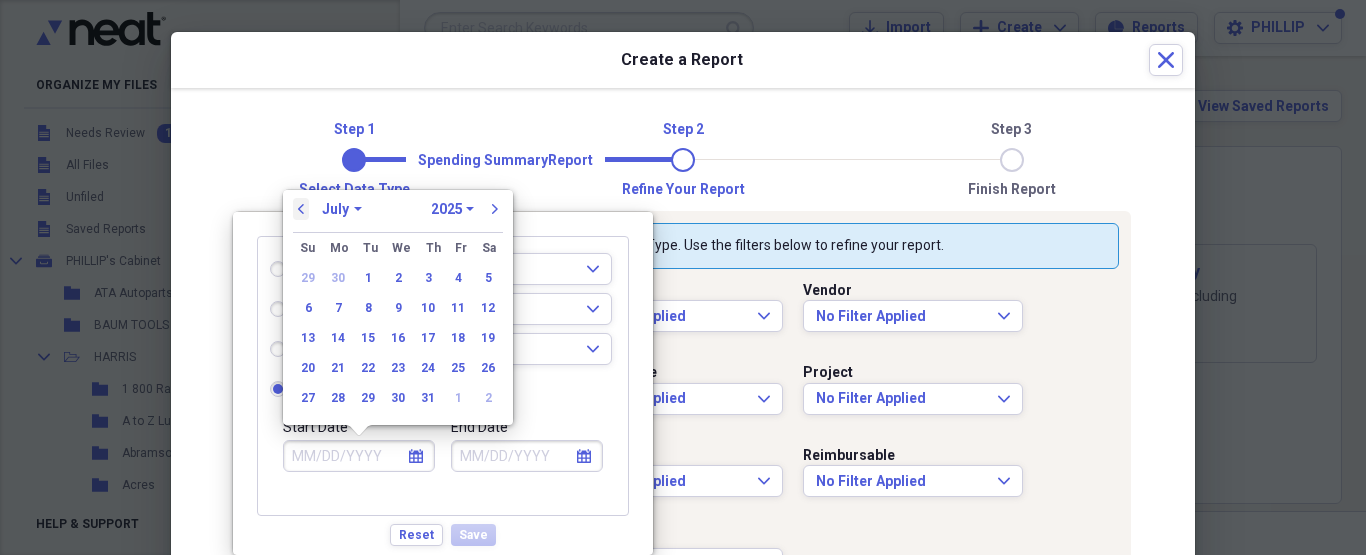click on "previous" at bounding box center (301, 209) 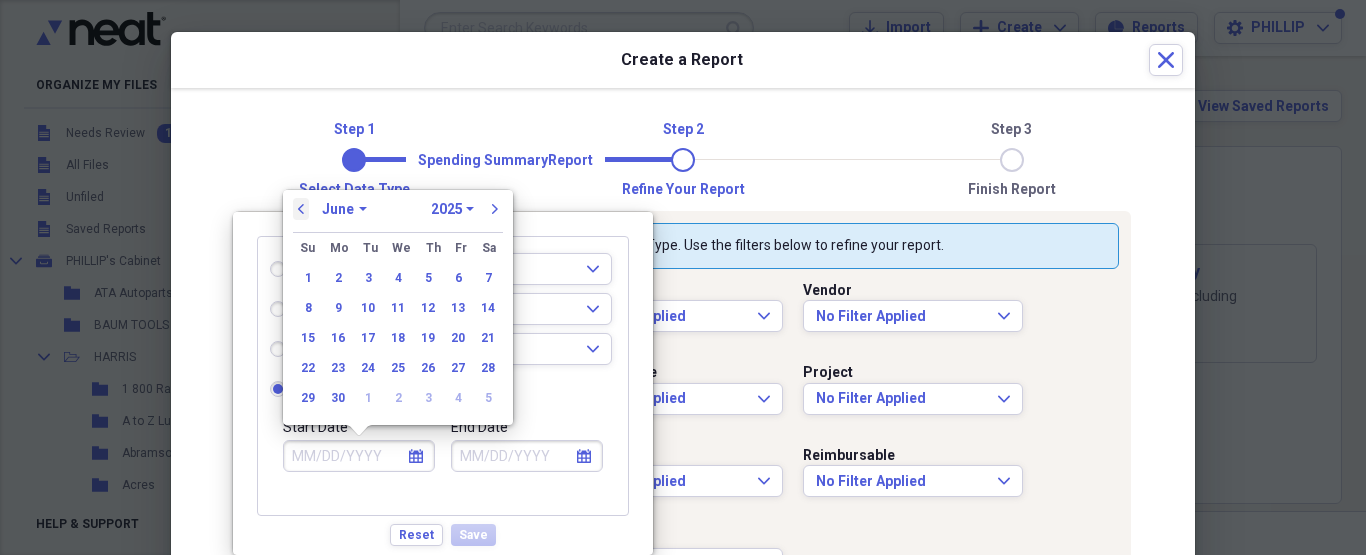 click on "previous" at bounding box center (301, 209) 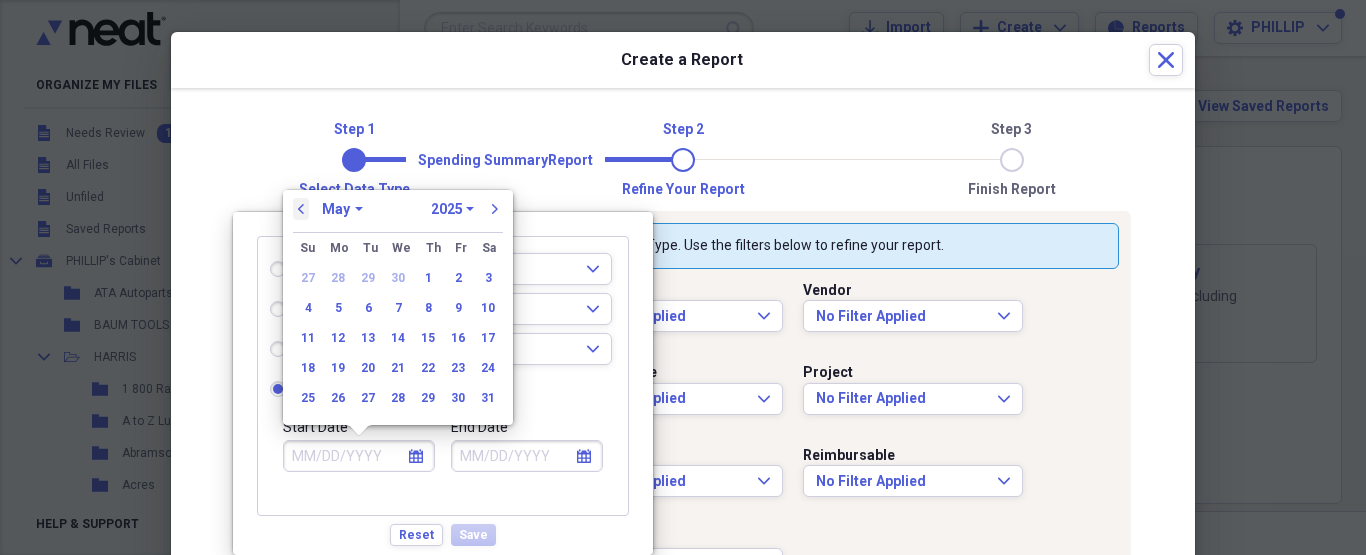 click on "previous" at bounding box center [301, 209] 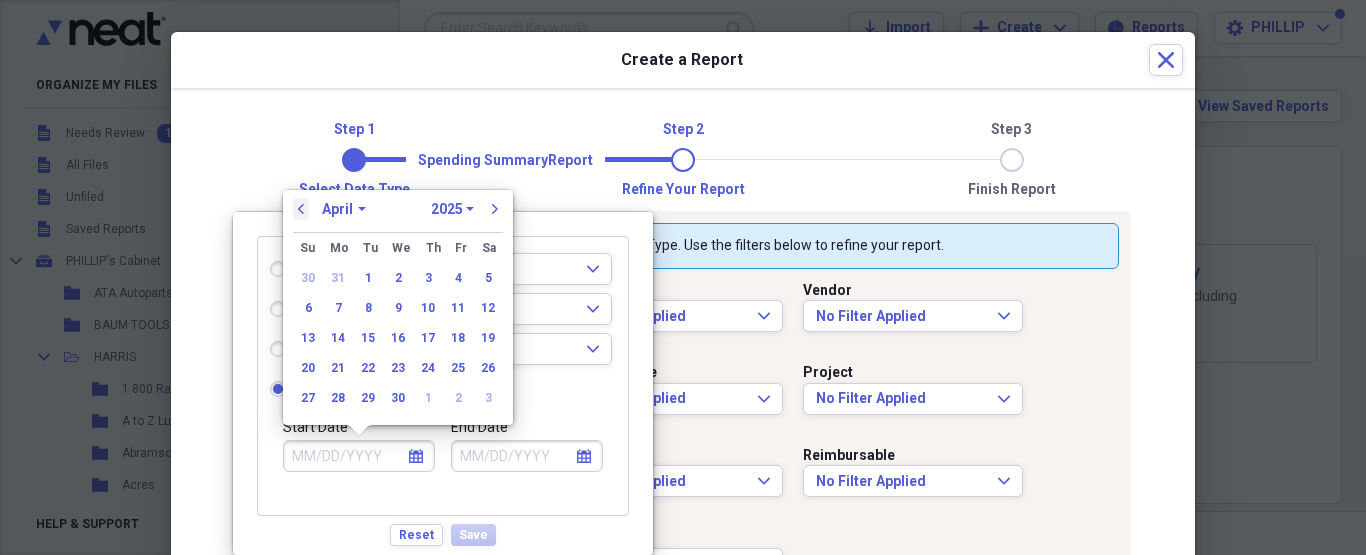click on "previous" at bounding box center (301, 209) 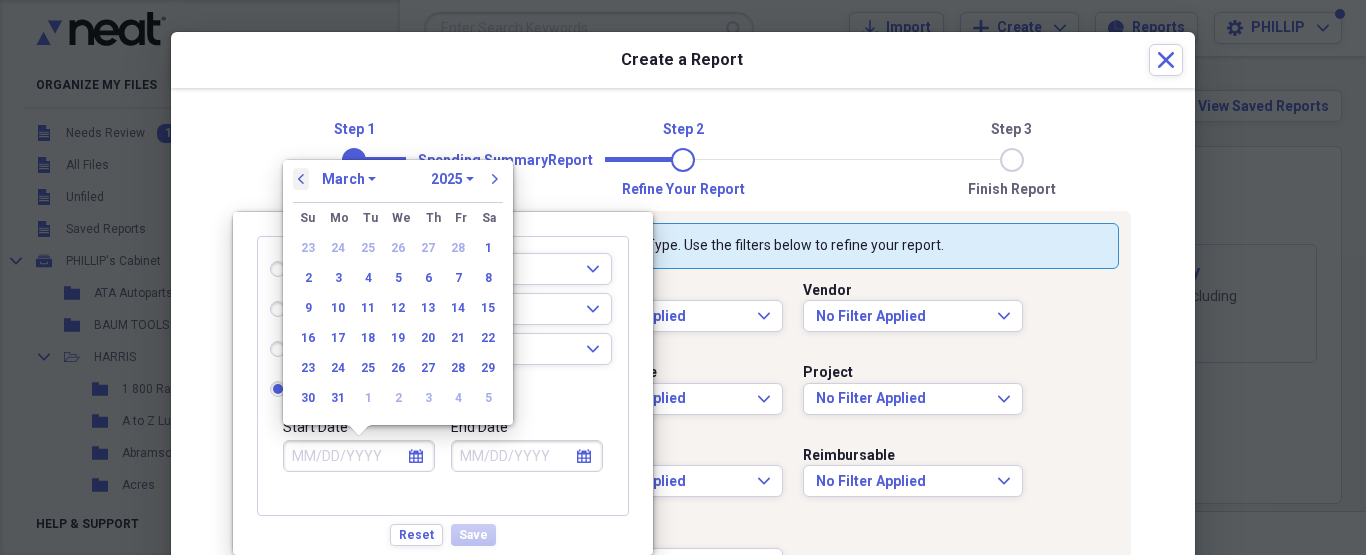click on "previous" at bounding box center (301, 179) 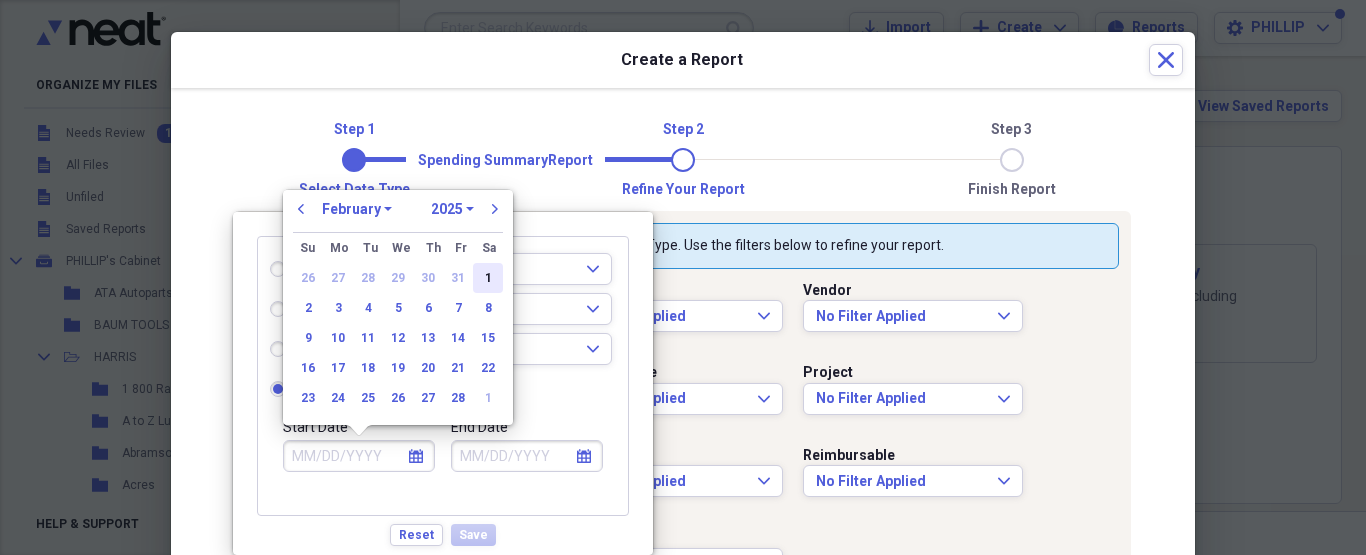 click on "1" at bounding box center (488, 278) 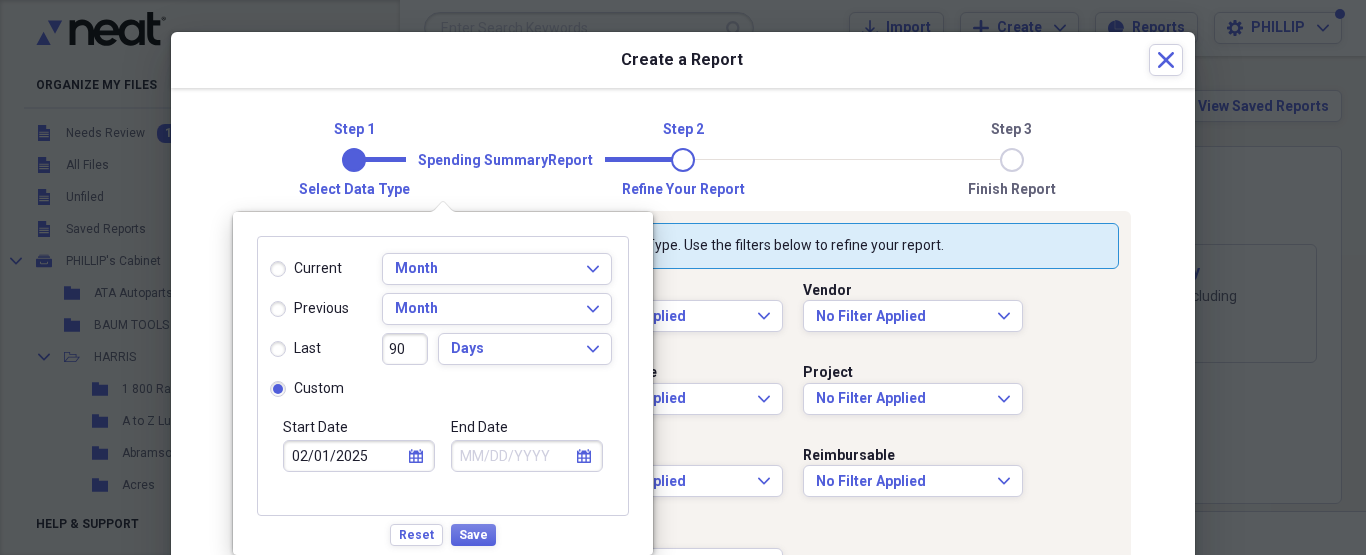 click on "End Date" at bounding box center (527, 456) 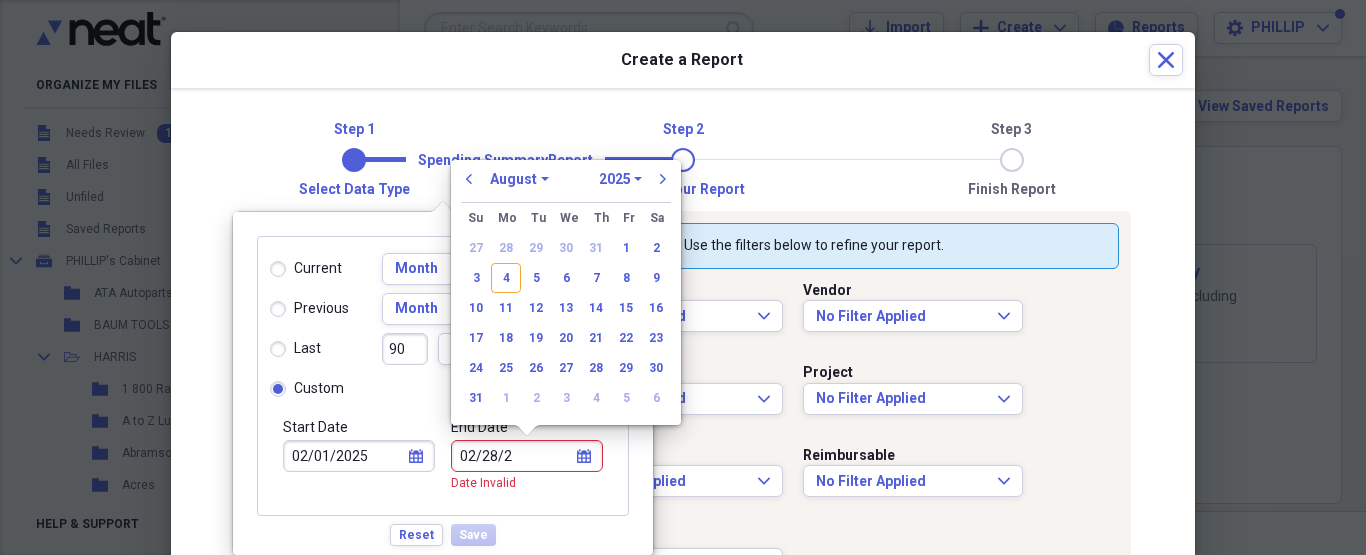 type on "[MM]/[DD]/[YY]" 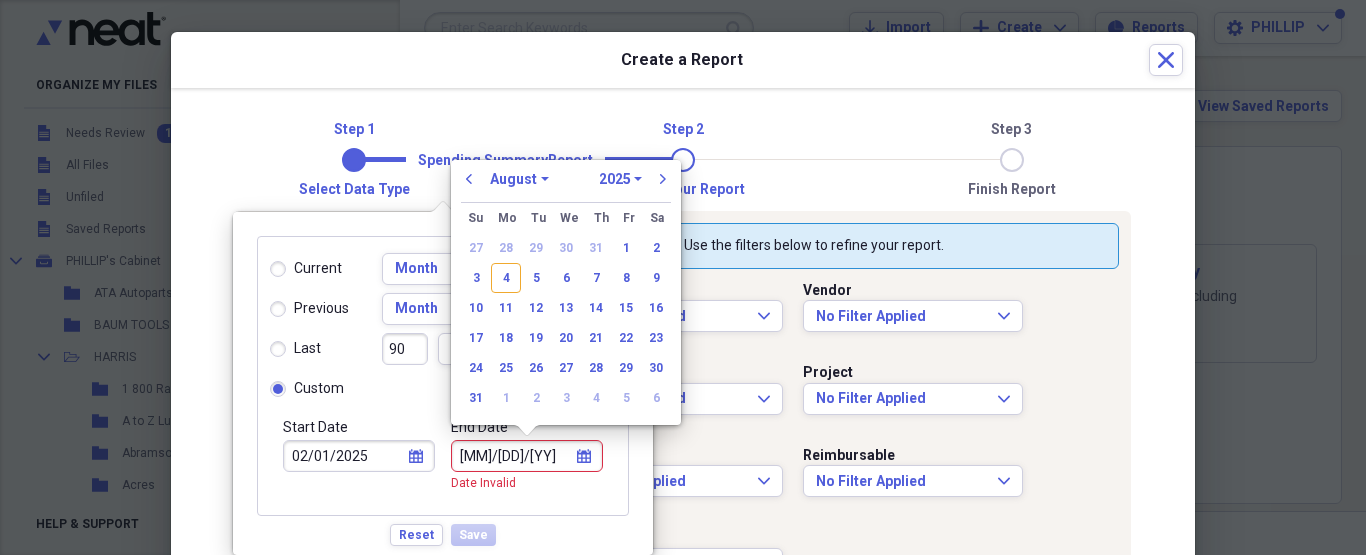 select on "1" 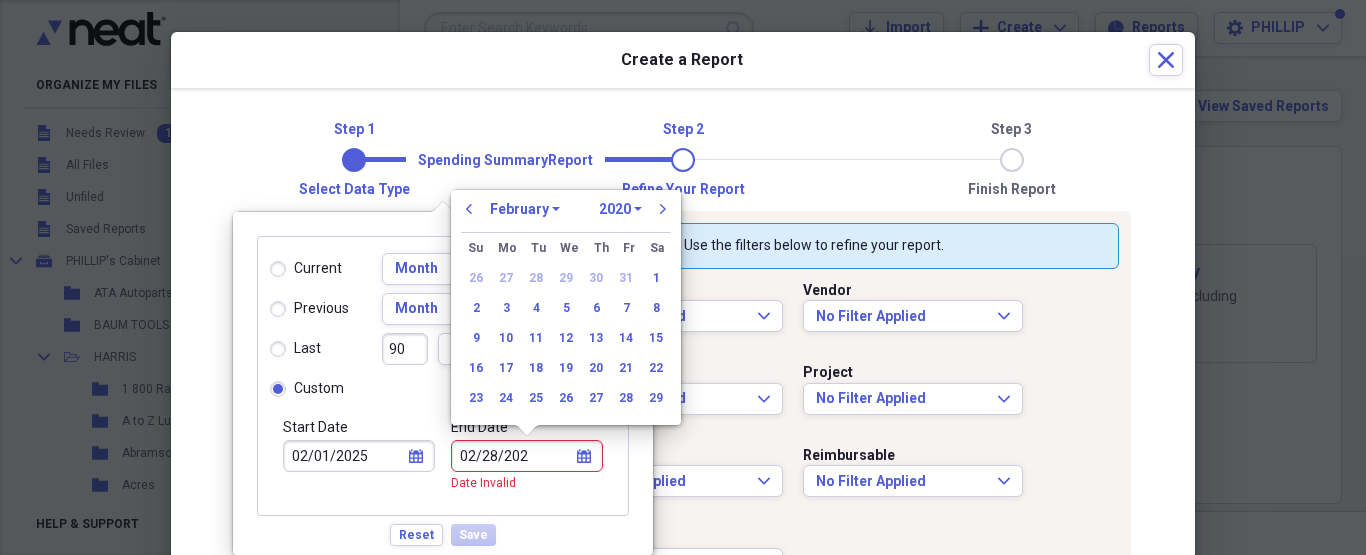 type on "02/28/2025" 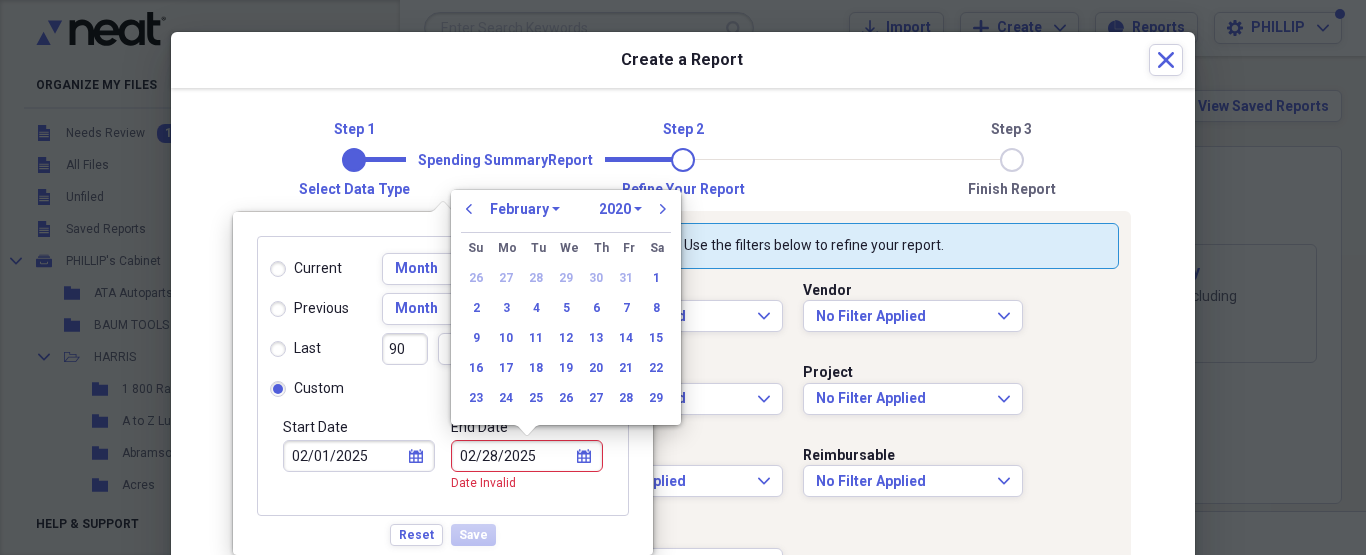select on "2025" 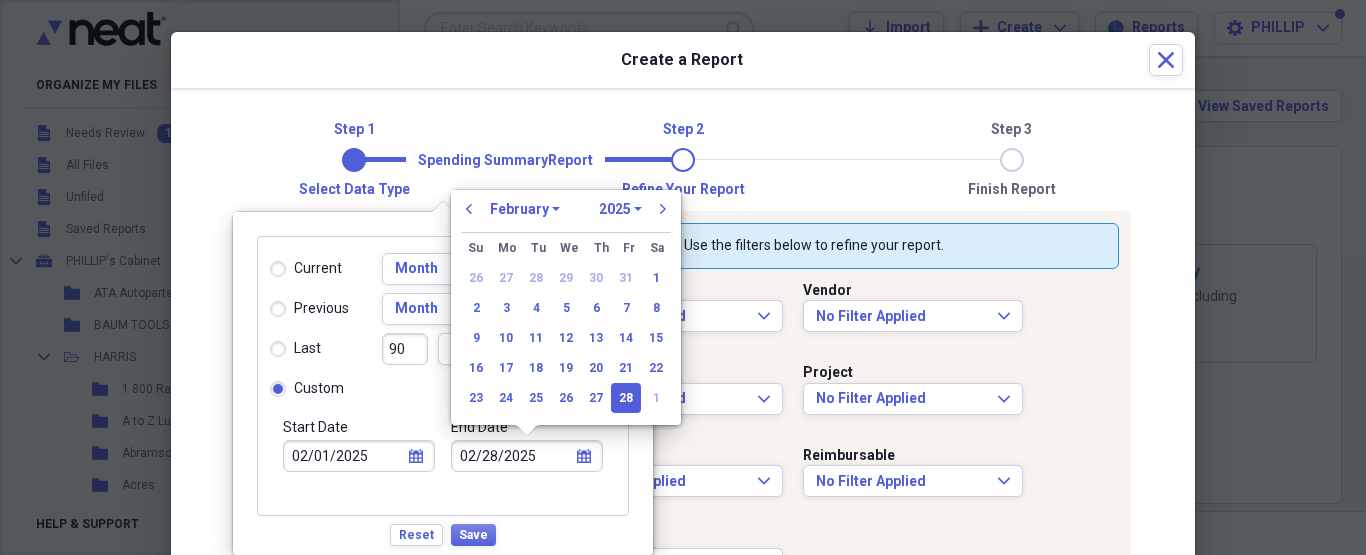 type on "02/28/2025" 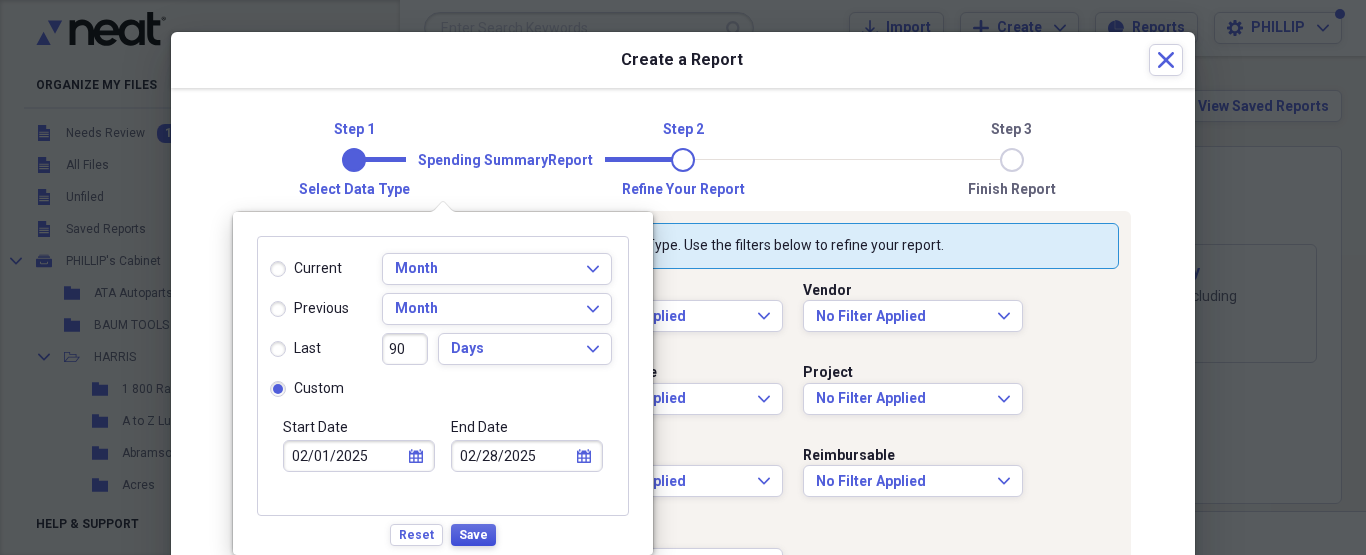 click on "Save" at bounding box center [473, 535] 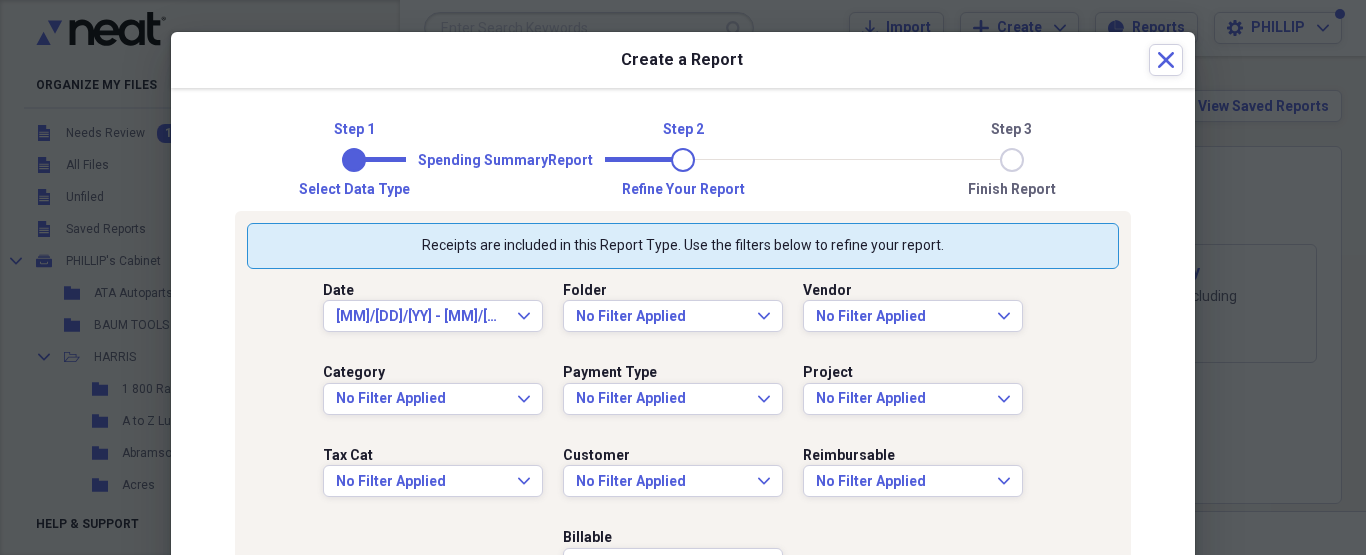 click on "Date [MM]/[DD]/[YY] - [MM]/[DD]/[YY] Expand Folder No Filter Applied Expand Vendor No Filter Applied Expand Category No Filter Applied Expand Payment Type No Filter Applied Expand Project No Filter Applied Expand Tax Cat No Filter Applied Expand Customer No Filter Applied Expand Reimbursable No Filter Applied Expand Billable No Filter Applied Expand" at bounding box center [683, 434] 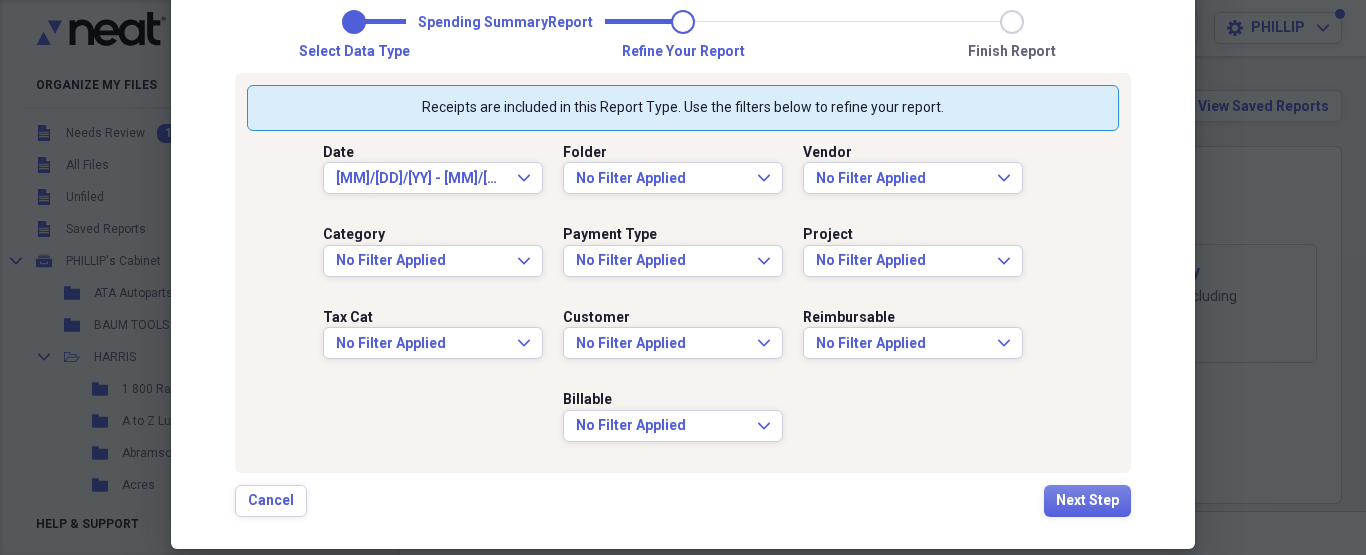 scroll, scrollTop: 164, scrollLeft: 0, axis: vertical 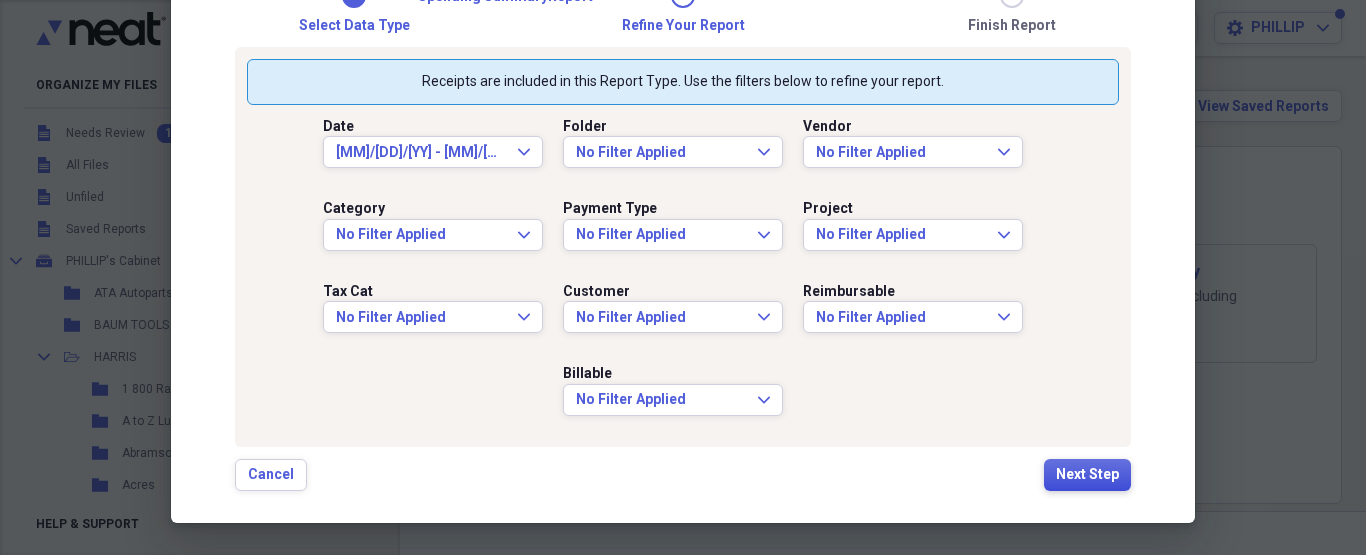 click on "Next Step" at bounding box center [1087, 475] 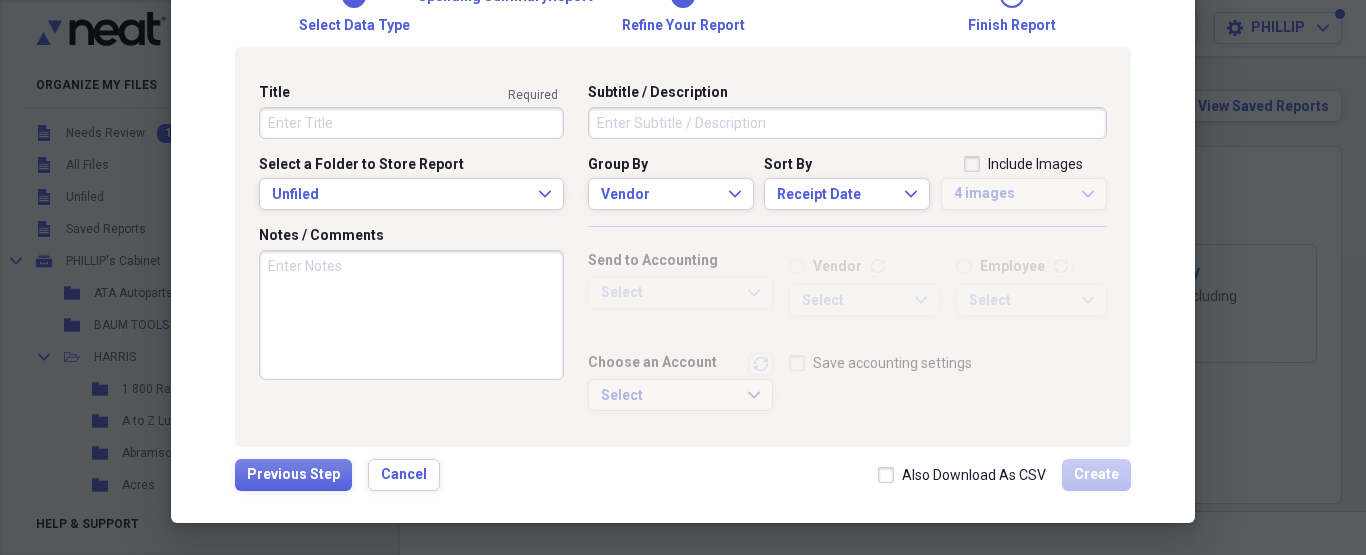 click on "Title" at bounding box center (411, 123) 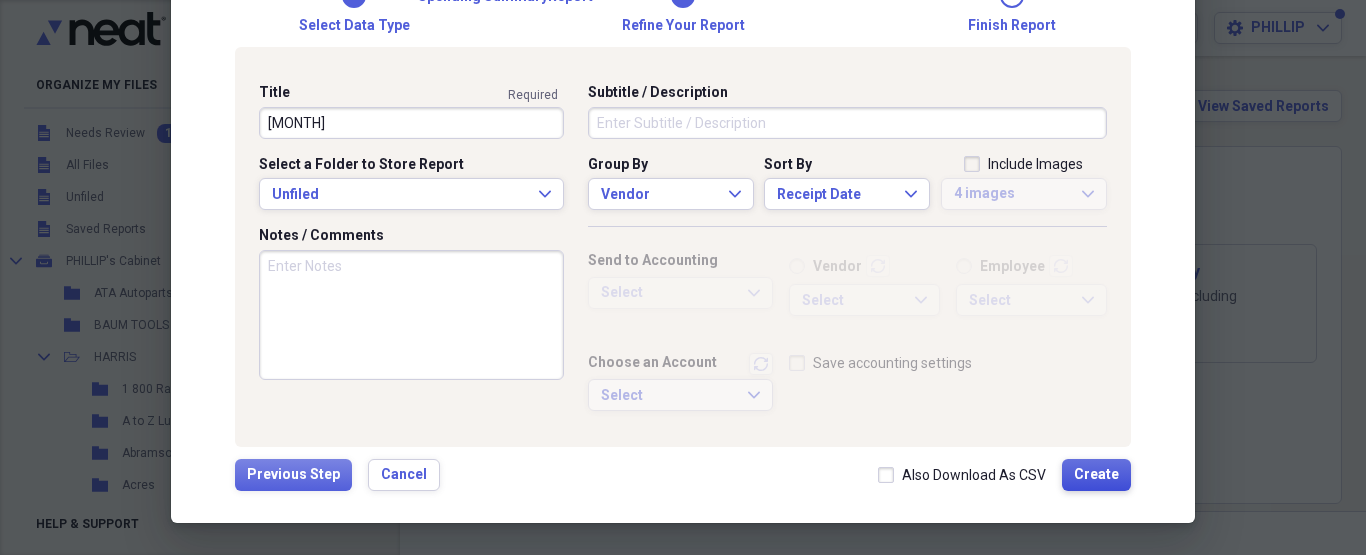 type on "[MONTH]" 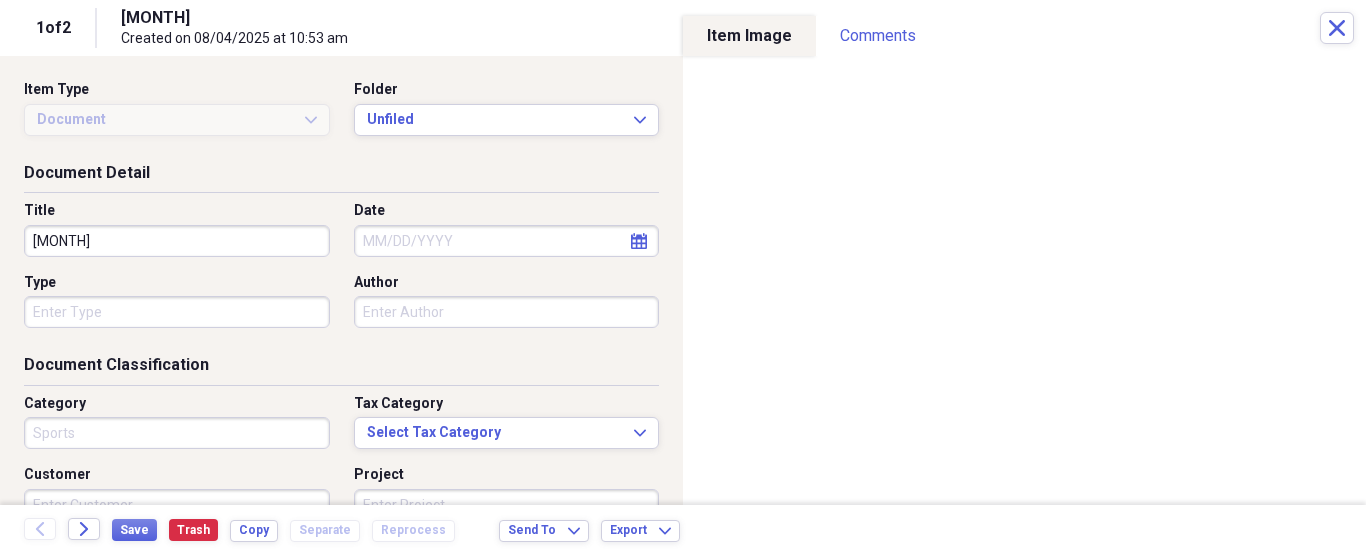 type on "Sports" 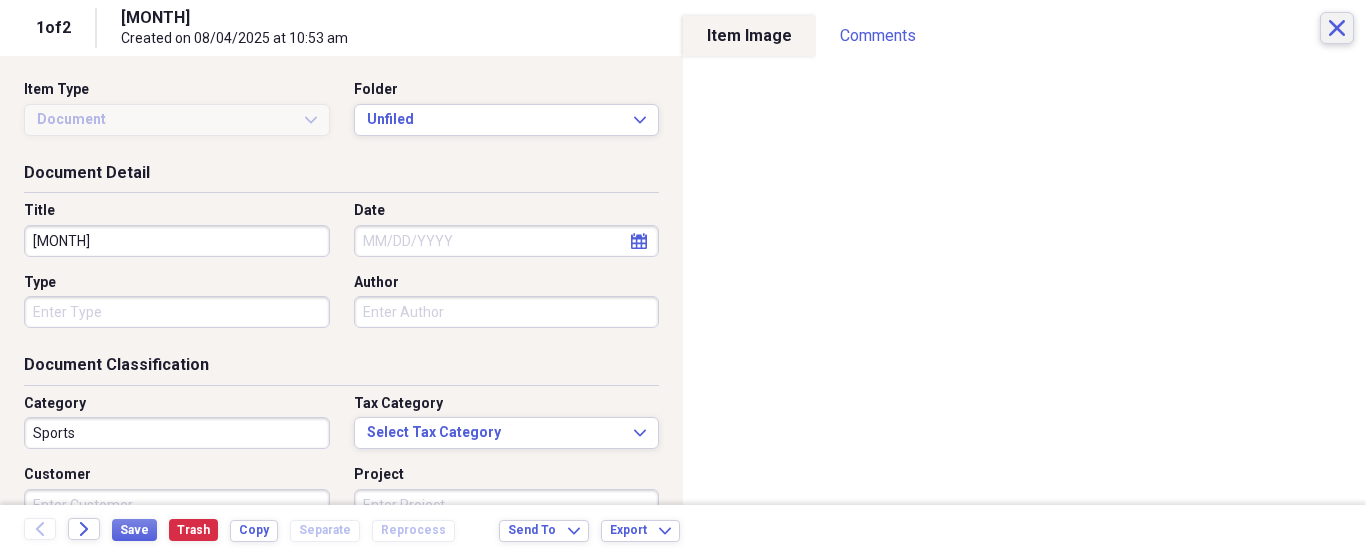 click on "Close" 